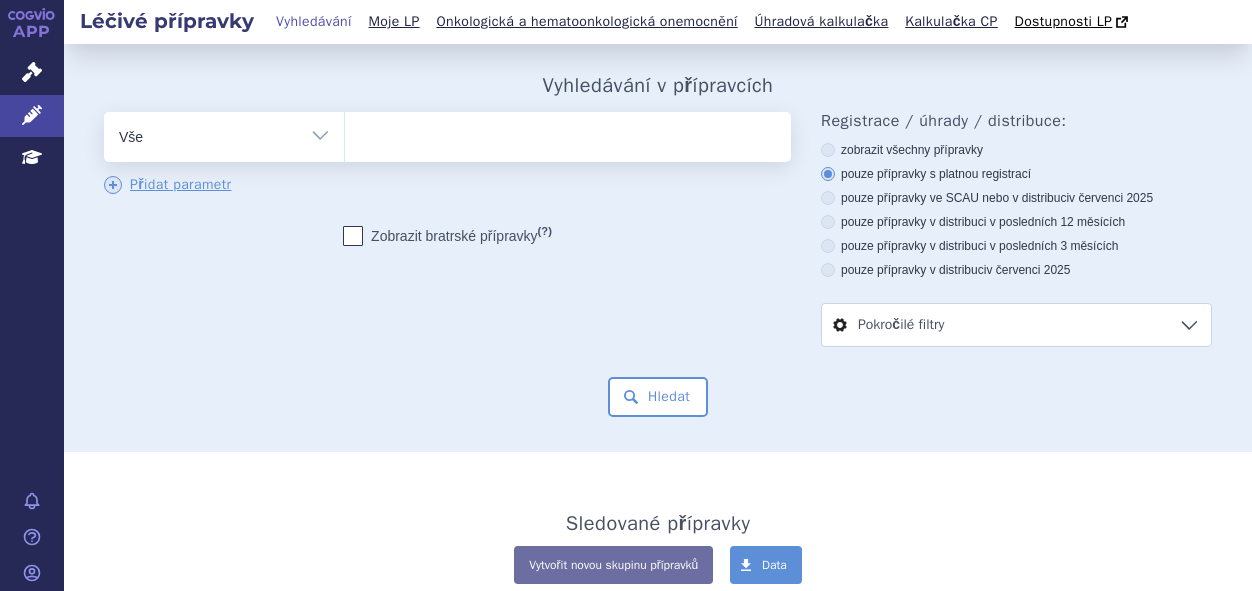scroll, scrollTop: 0, scrollLeft: 0, axis: both 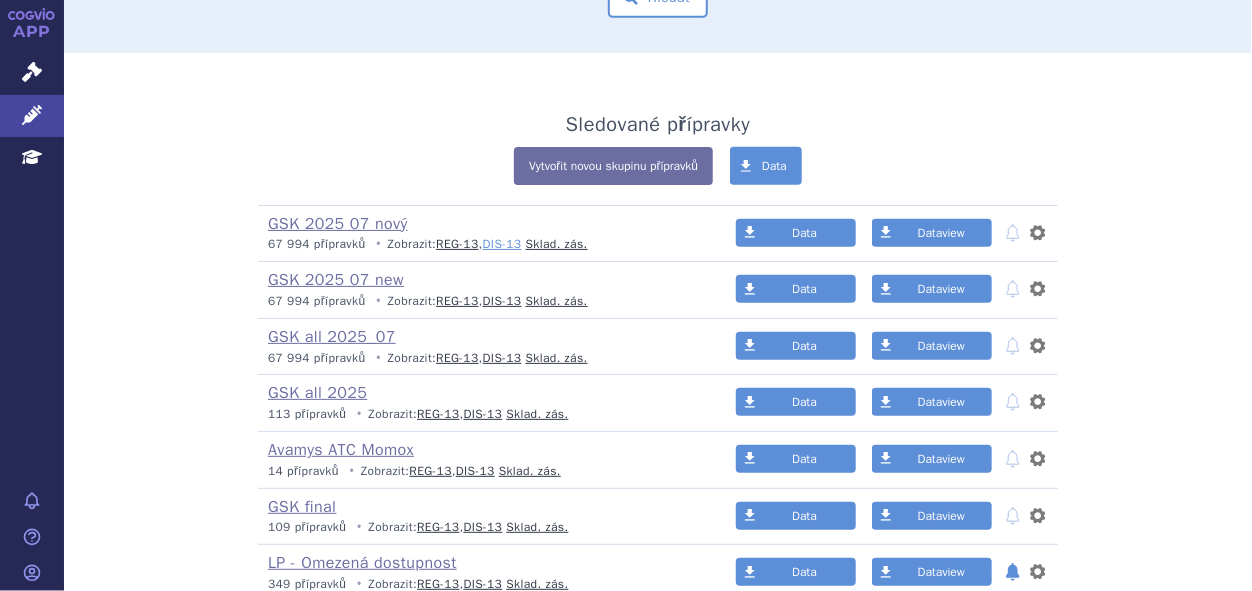 click on "DIS-13" at bounding box center [502, 244] 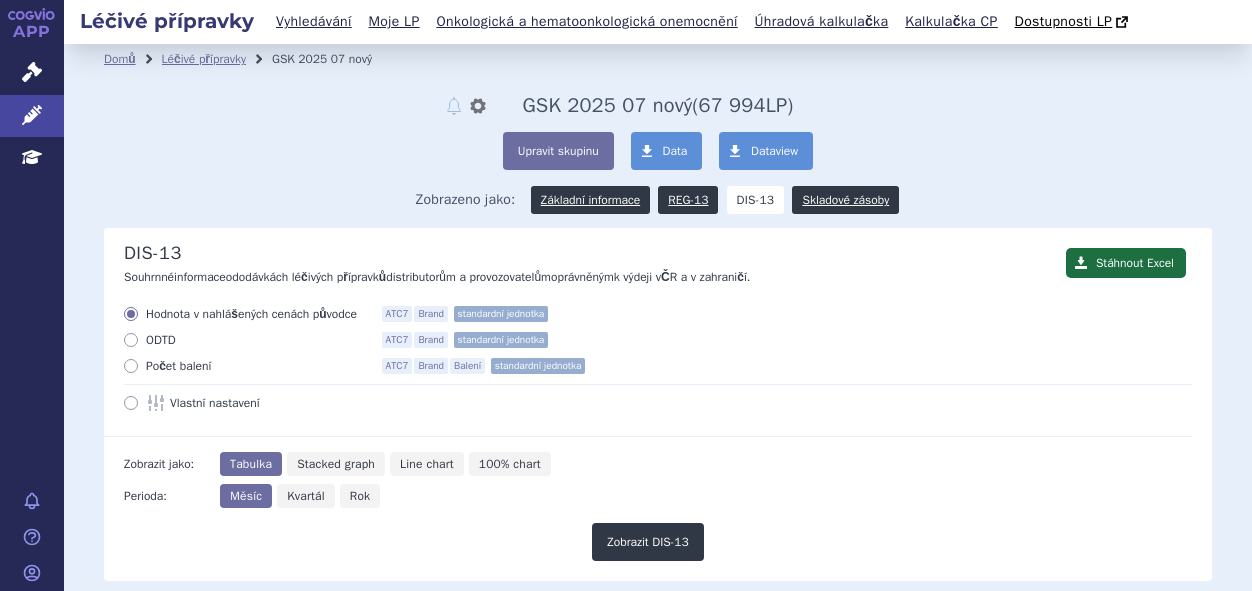 scroll, scrollTop: 0, scrollLeft: 0, axis: both 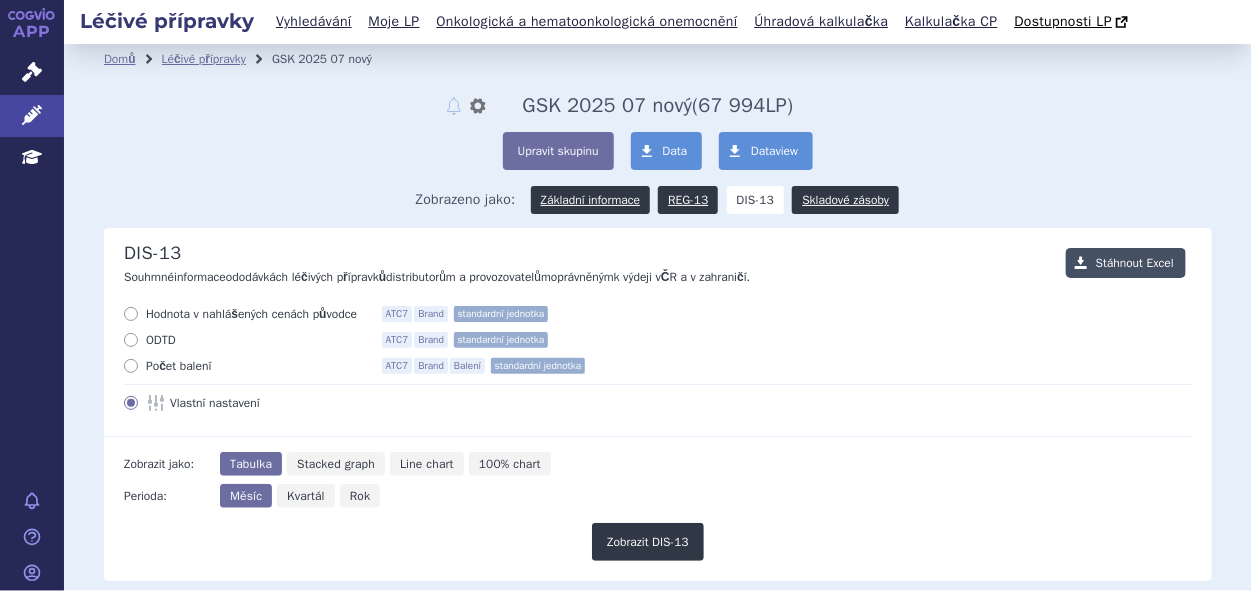 click on "Stáhnout Excel" at bounding box center [1126, 263] 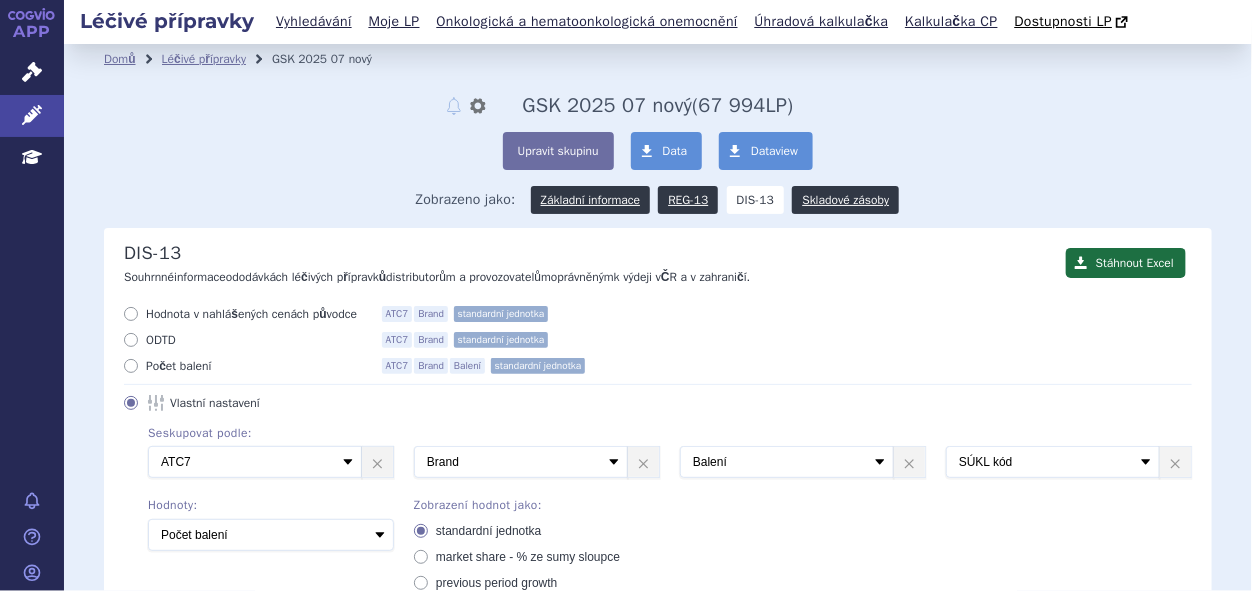 scroll, scrollTop: 199, scrollLeft: 0, axis: vertical 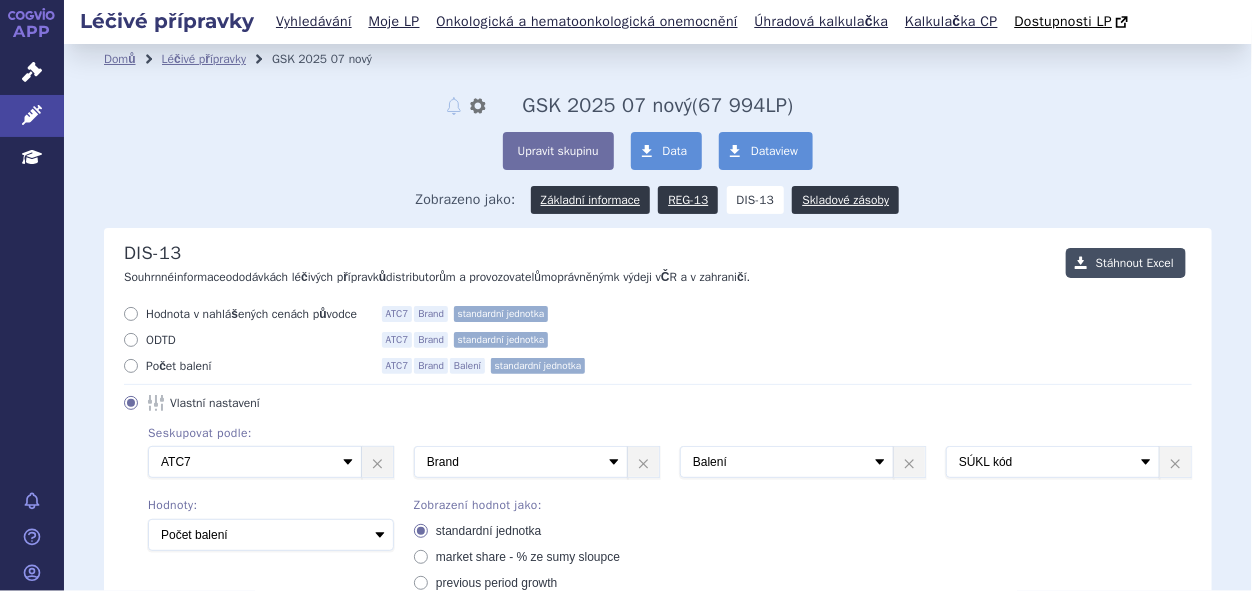click on "Stáhnout Excel" at bounding box center [1126, 263] 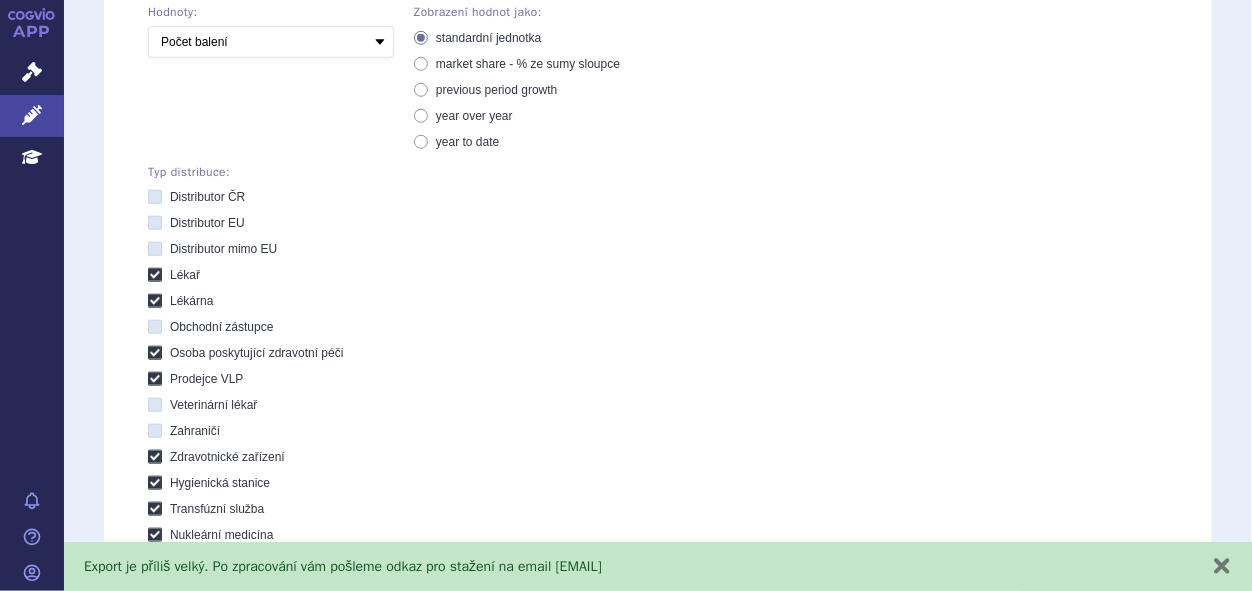 scroll, scrollTop: 500, scrollLeft: 0, axis: vertical 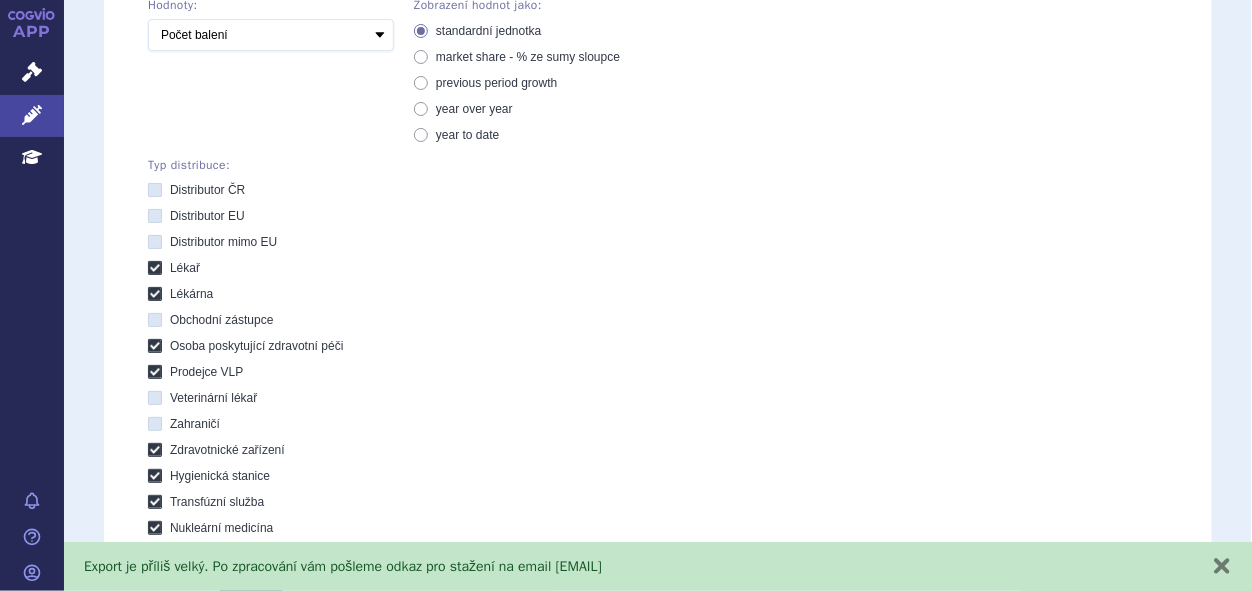 click at bounding box center (155, 268) 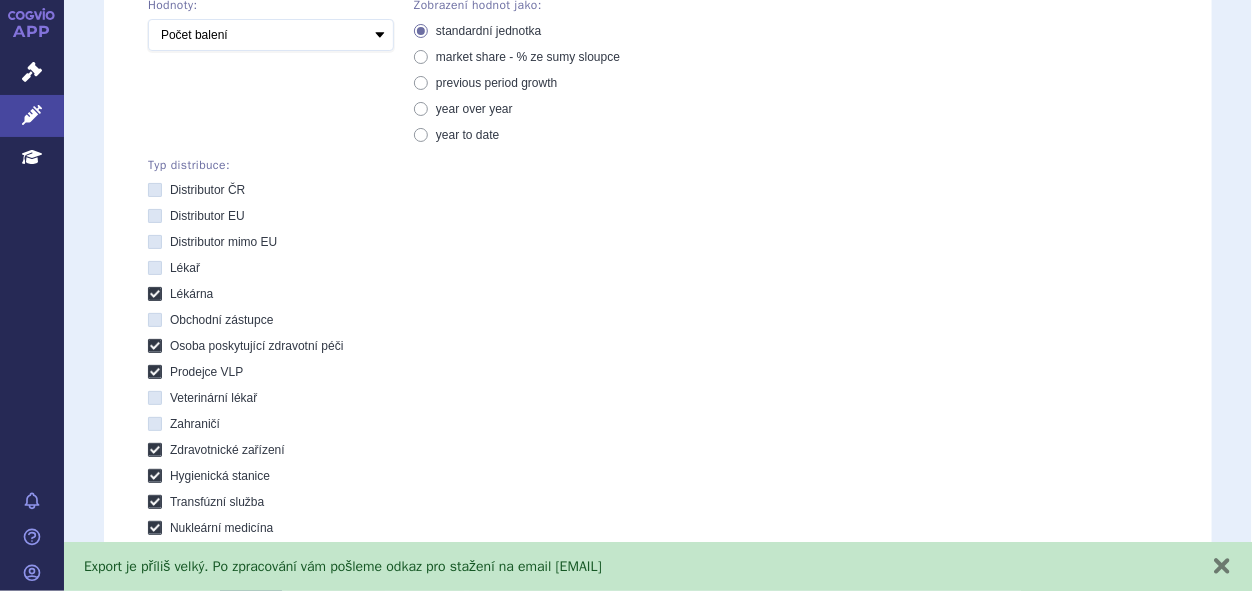 click at bounding box center [155, 294] 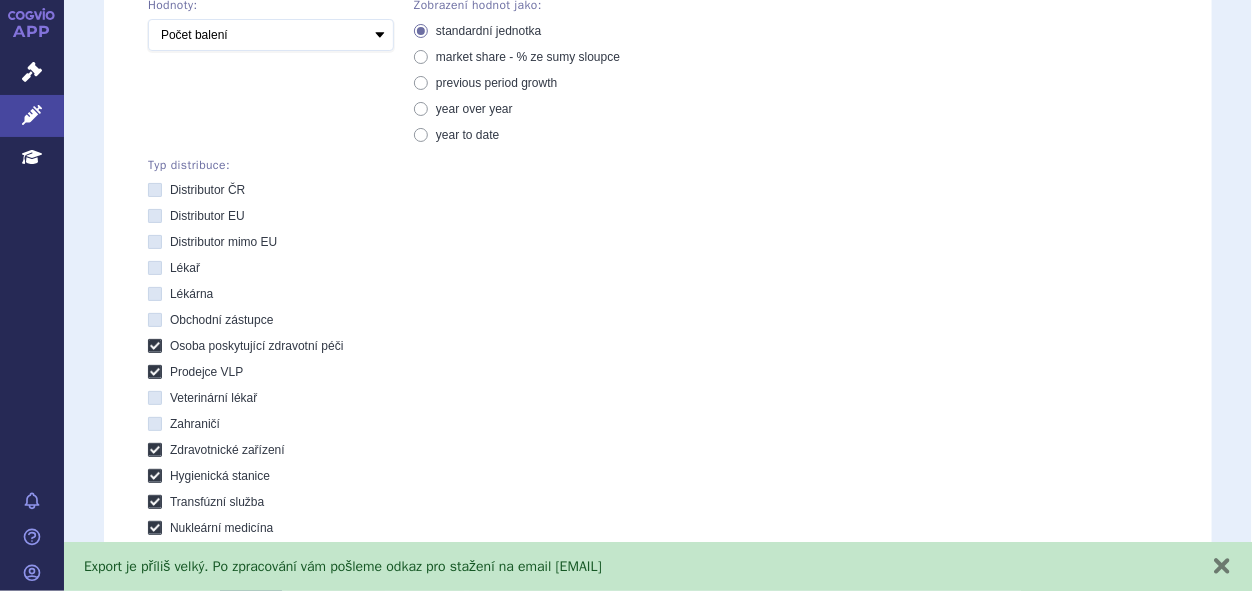 click at bounding box center [155, 346] 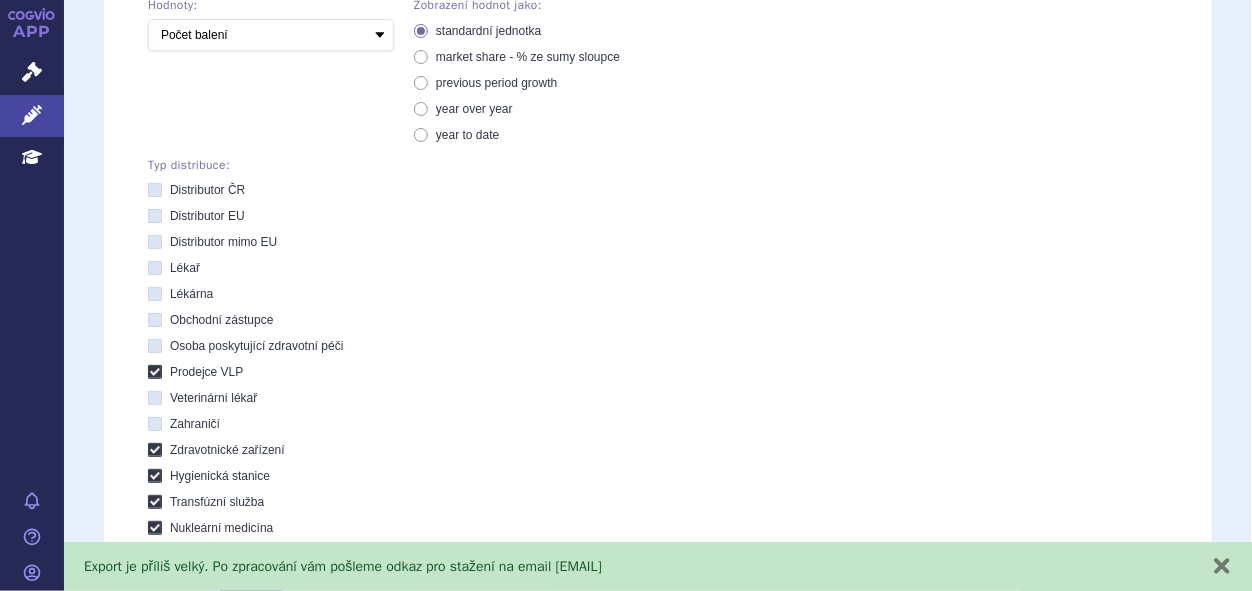 click at bounding box center [155, 372] 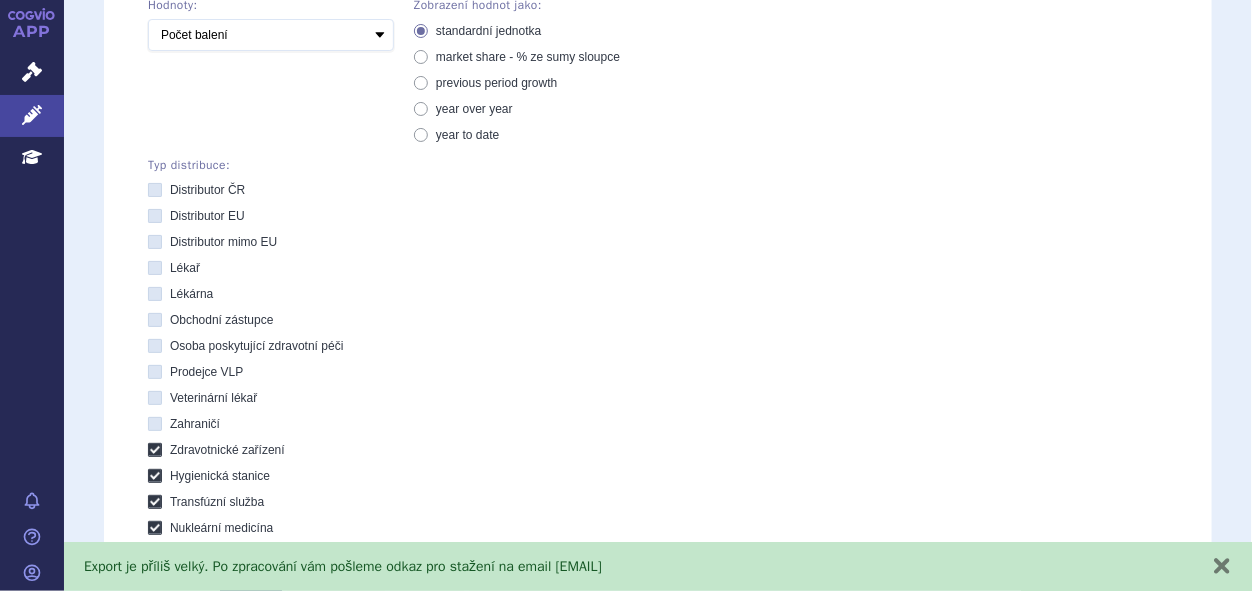 click at bounding box center [155, 450] 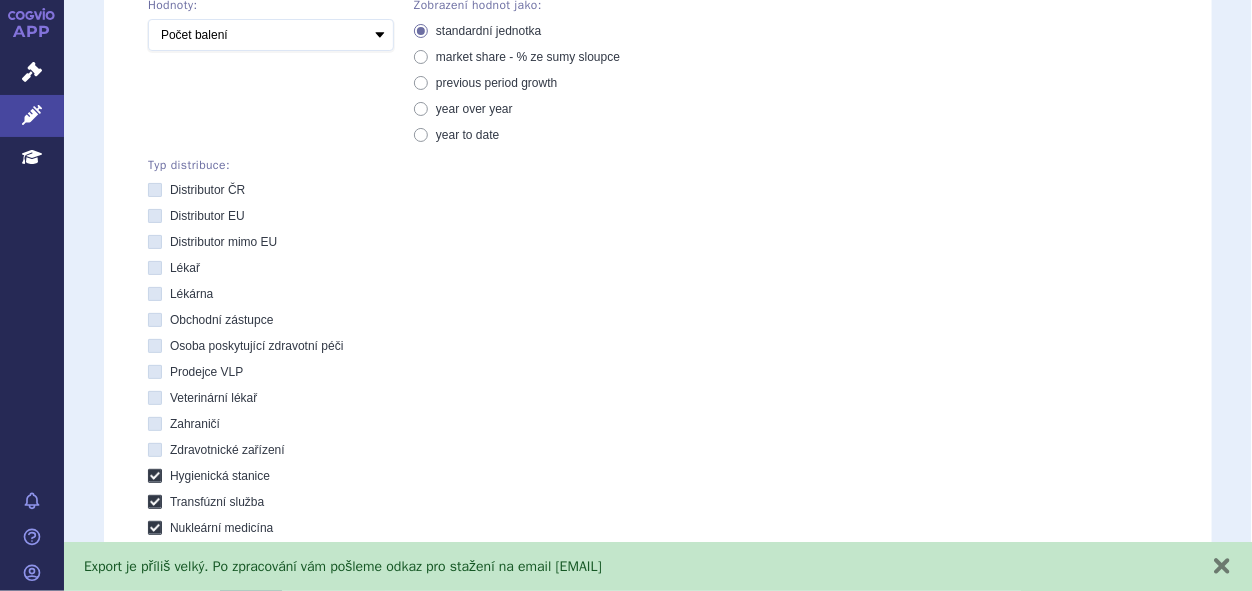 click at bounding box center [155, 476] 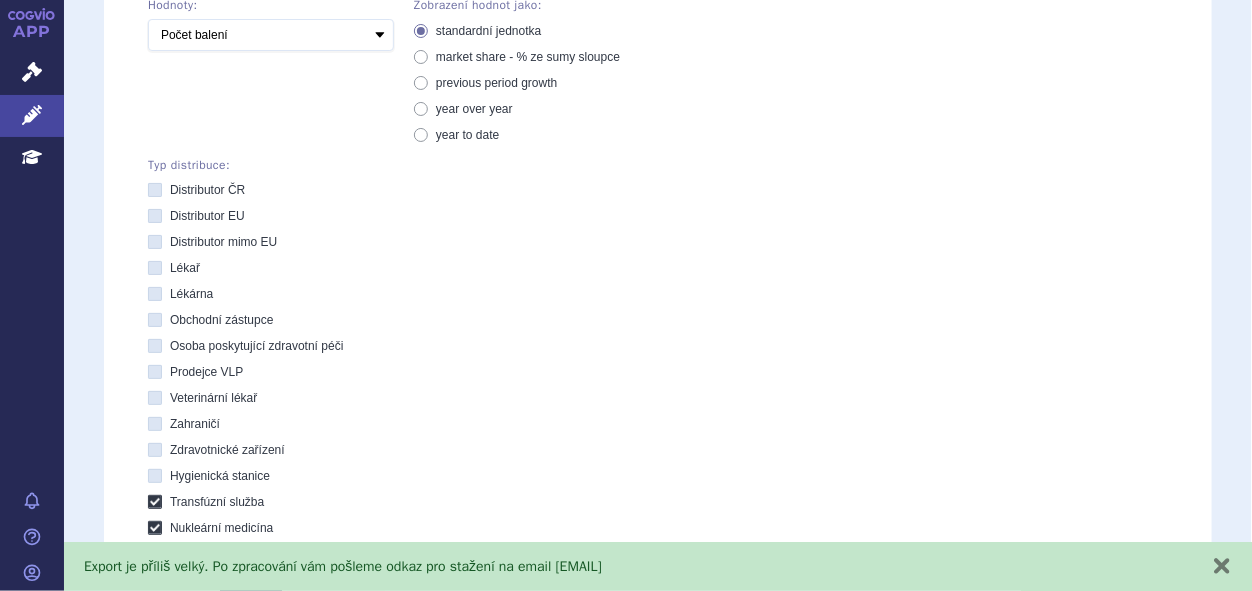 click at bounding box center (155, 502) 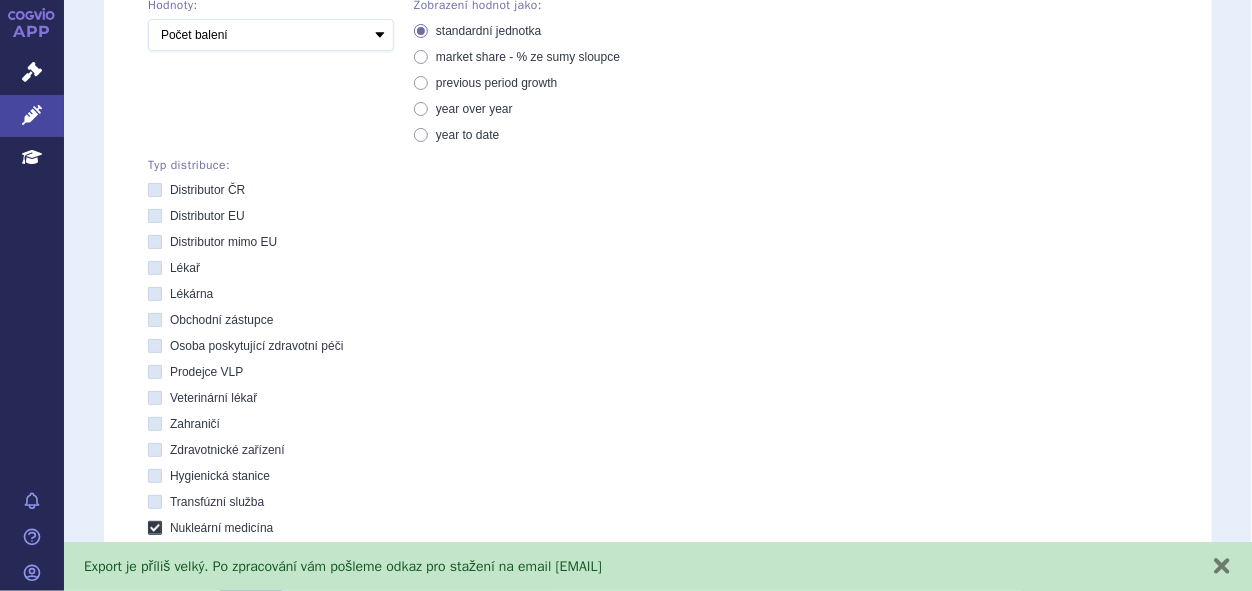 click at bounding box center [155, 528] 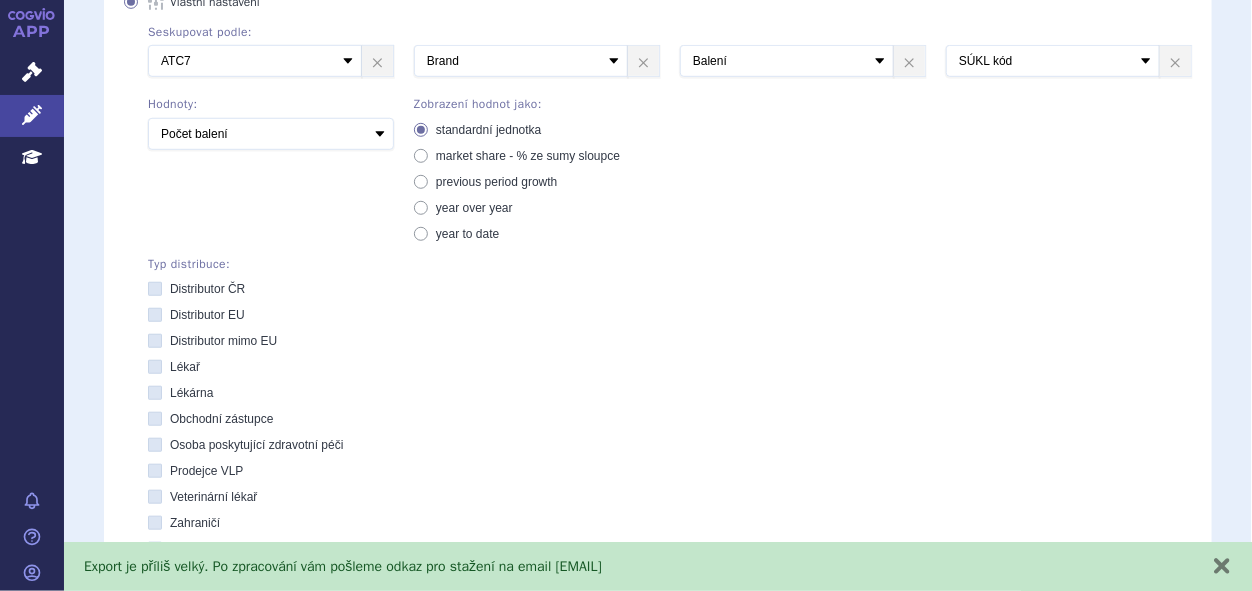scroll, scrollTop: 399, scrollLeft: 0, axis: vertical 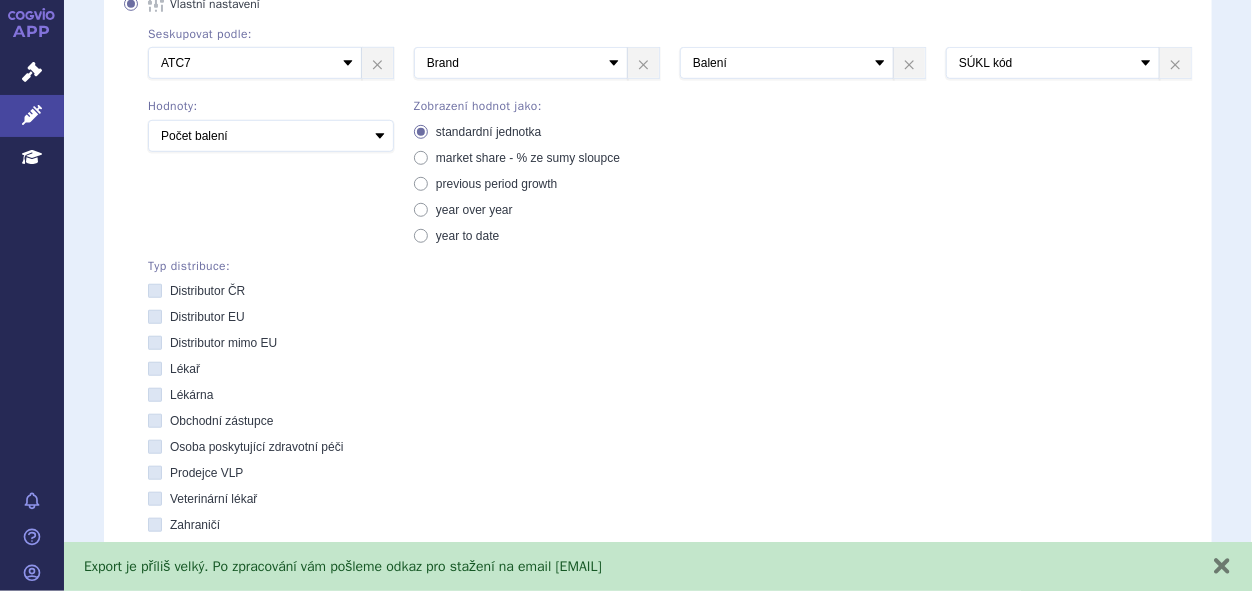 click at bounding box center [155, 317] 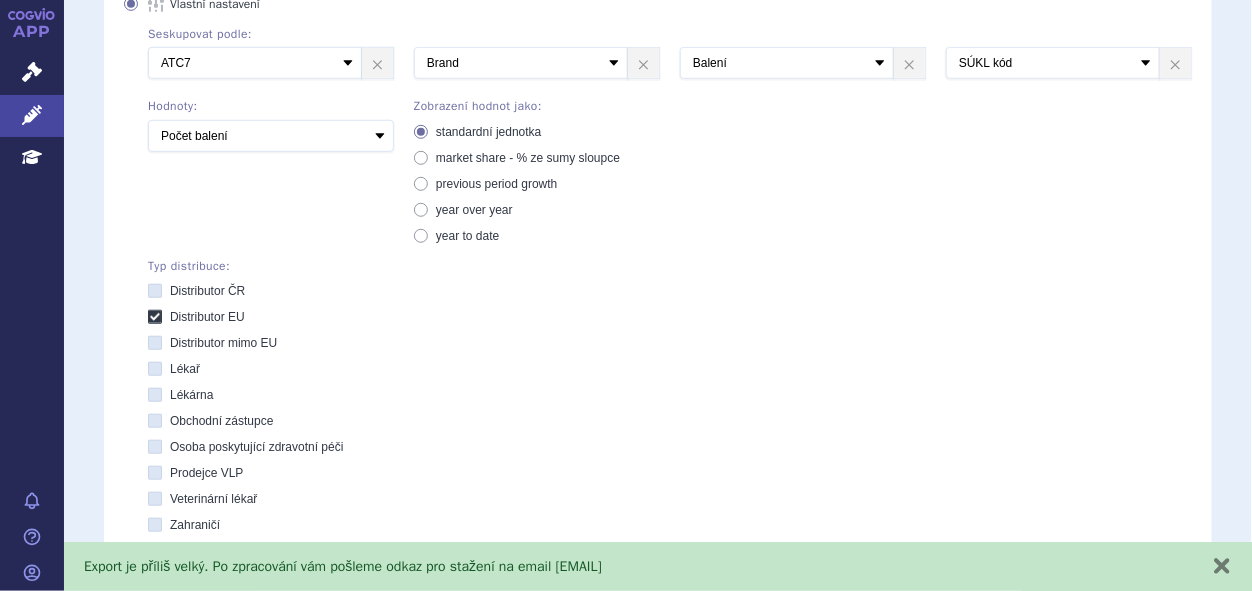 click at bounding box center (155, 343) 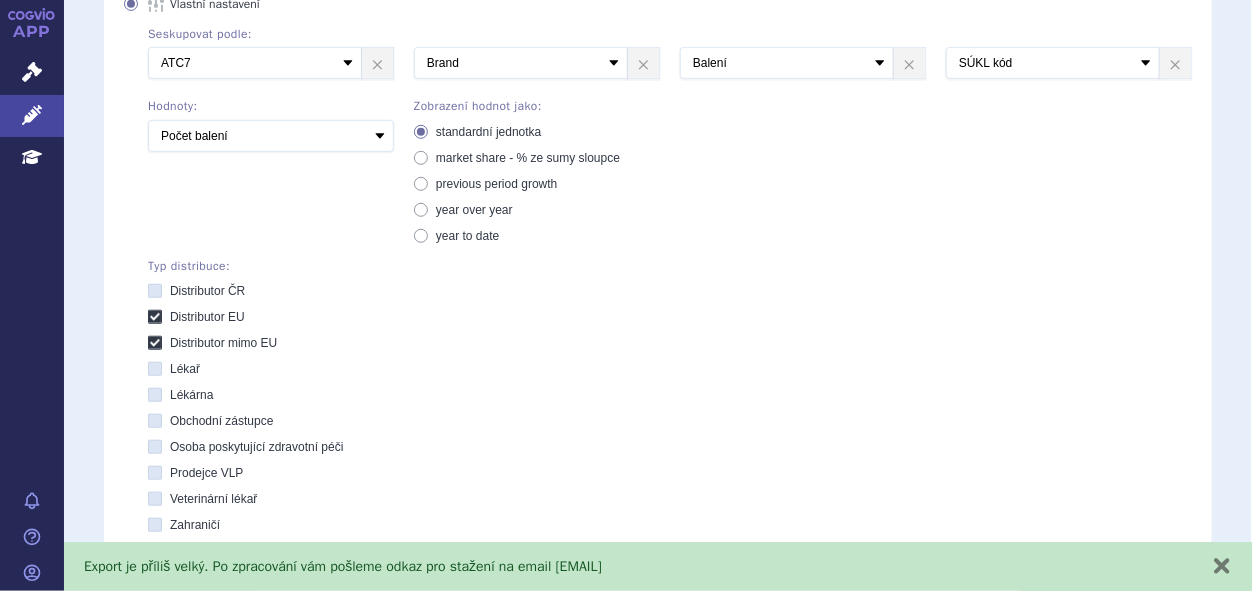 scroll, scrollTop: 700, scrollLeft: 0, axis: vertical 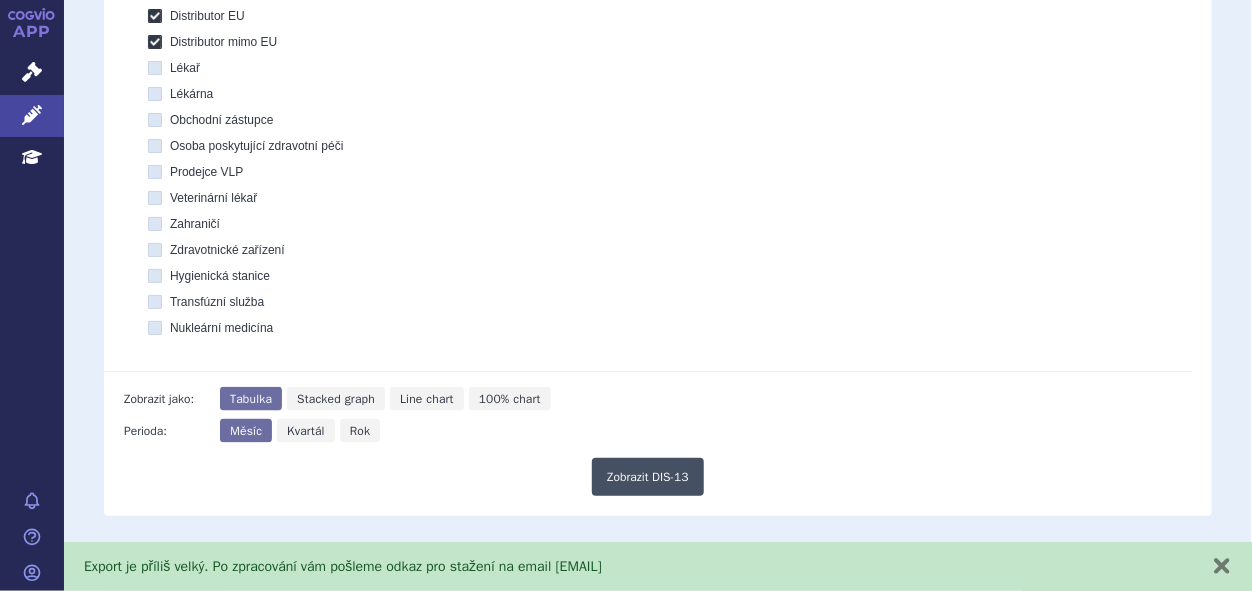 click on "Zobrazit DIS-13" at bounding box center (648, 477) 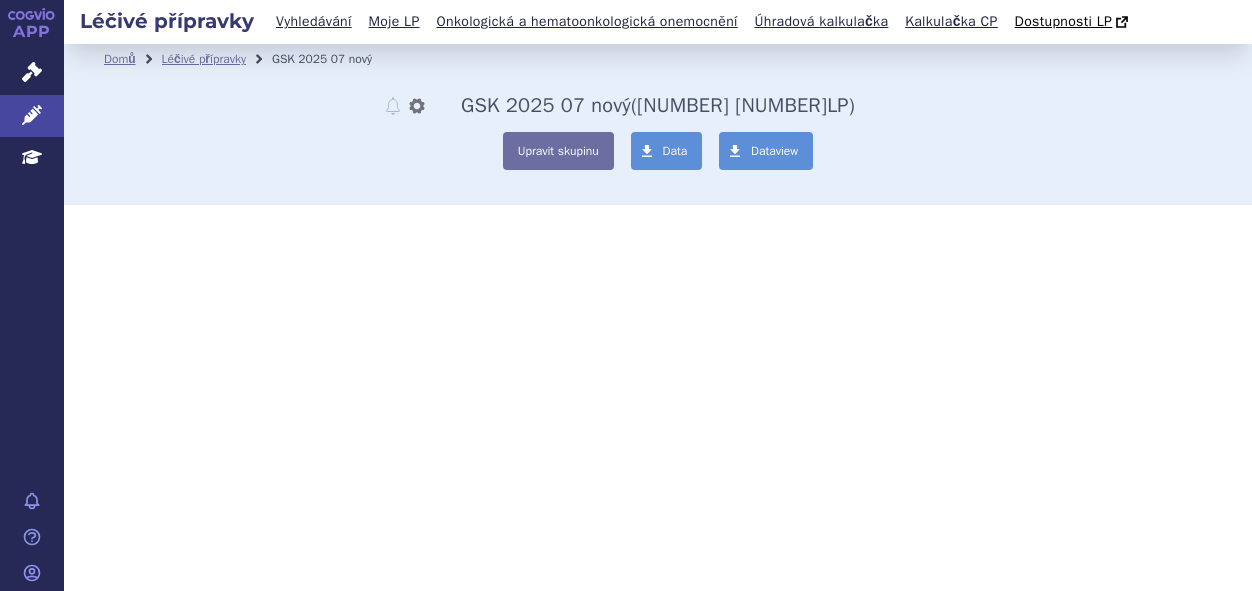 scroll, scrollTop: 0, scrollLeft: 0, axis: both 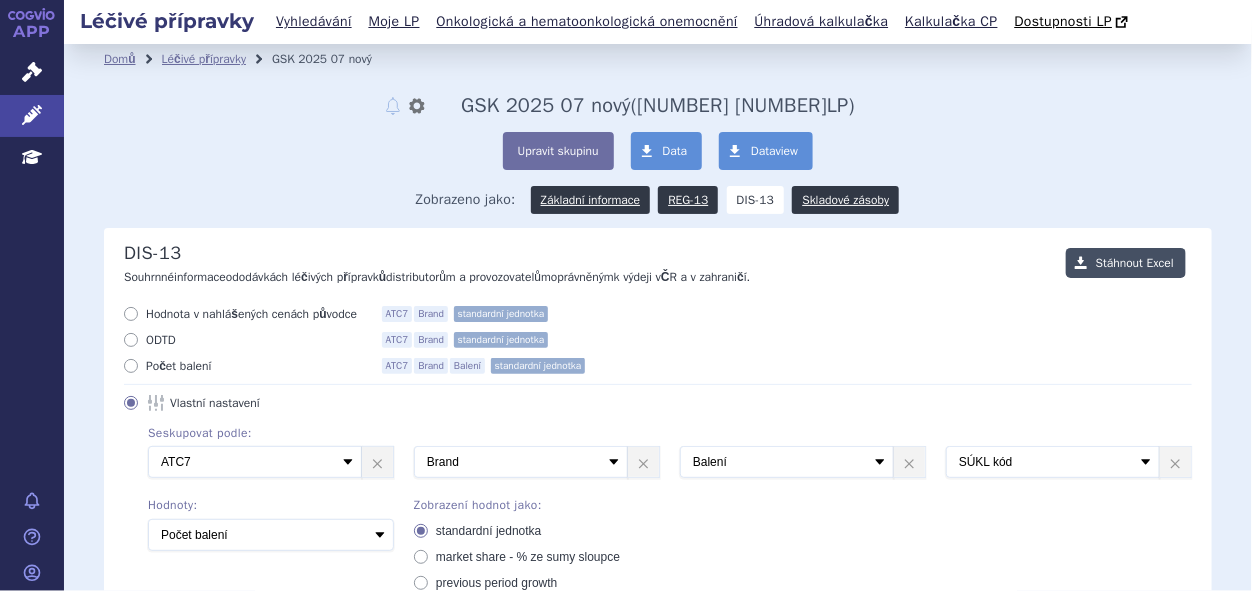 click on "Stáhnout Excel" at bounding box center (1126, 263) 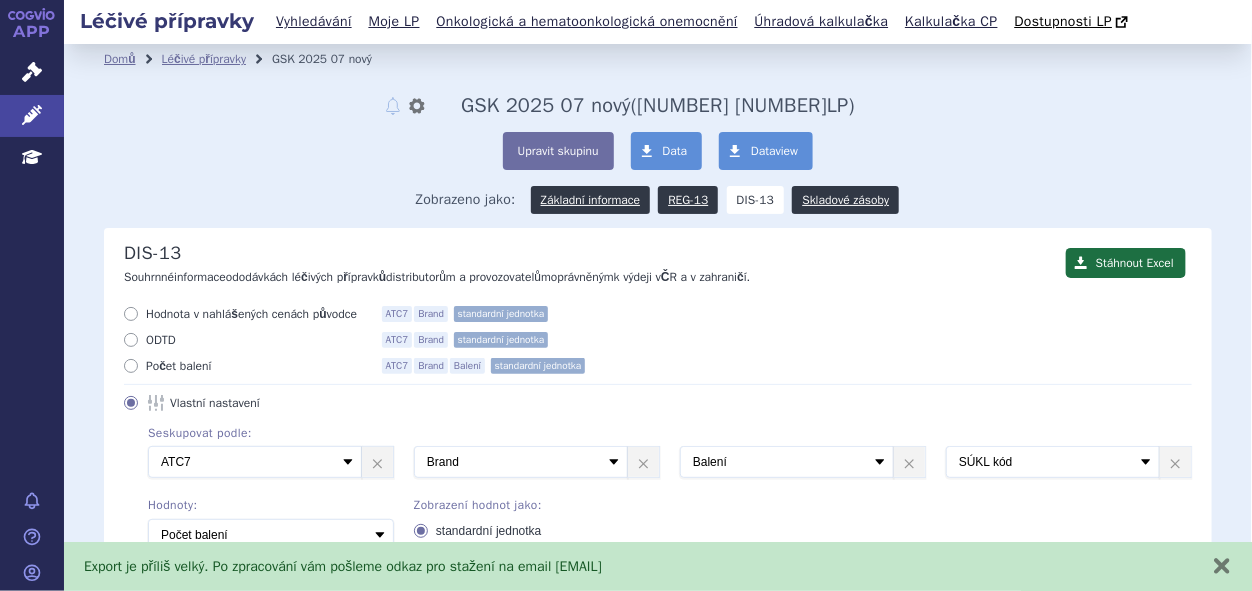 click on "Domů
Léčivé přípravky
GSK 2025 07 nový
notifikace
nastavení
Přejmenovat
Smazat
GSK 2025 07 nový
(bez  )
(sdílená skupina)
( 67 994  LP)
Upravit skupinu
Data
Dataview
odstranit
(?)" at bounding box center (658, 151) 